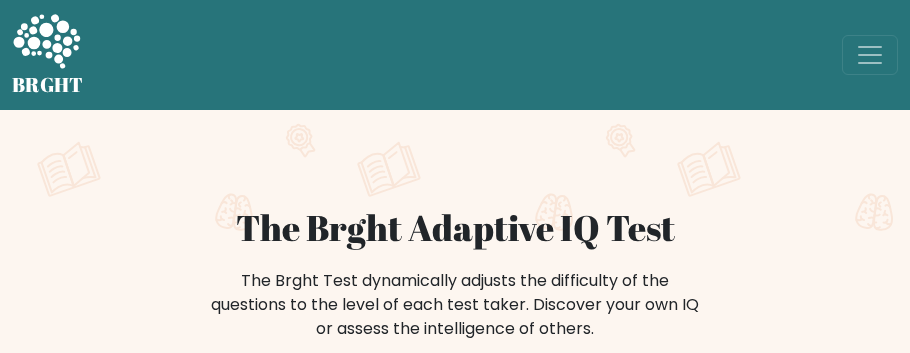 scroll, scrollTop: 400, scrollLeft: 0, axis: vertical 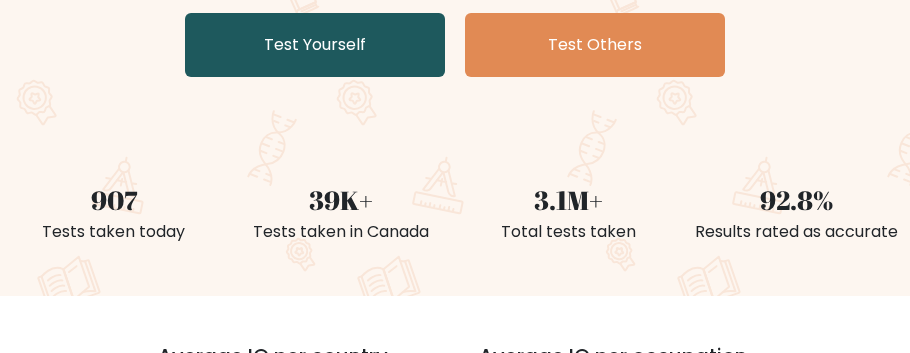 click on "Test Yourself" at bounding box center [315, 45] 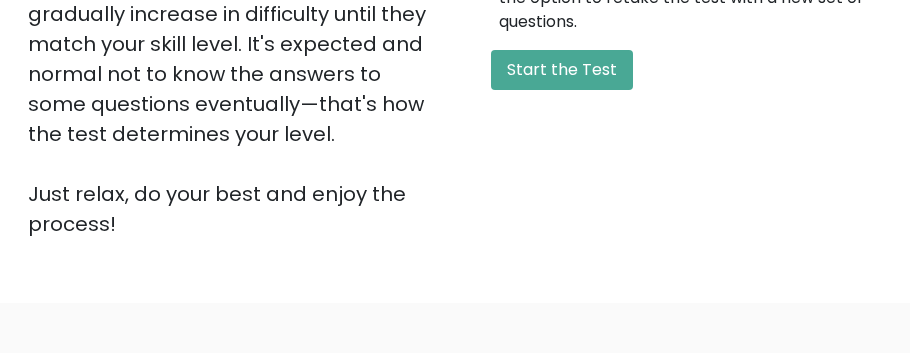 scroll, scrollTop: 600, scrollLeft: 0, axis: vertical 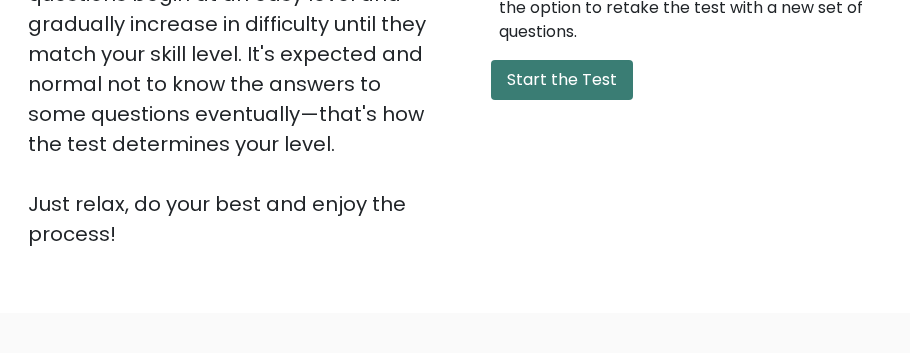 click on "Start the Test" at bounding box center (562, 80) 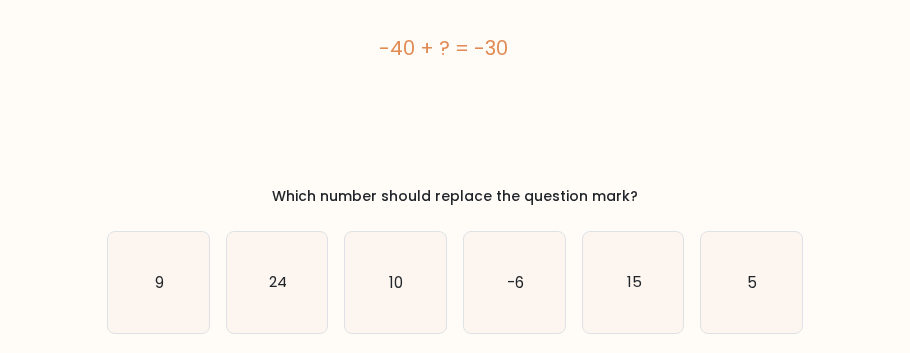 scroll, scrollTop: 132, scrollLeft: 0, axis: vertical 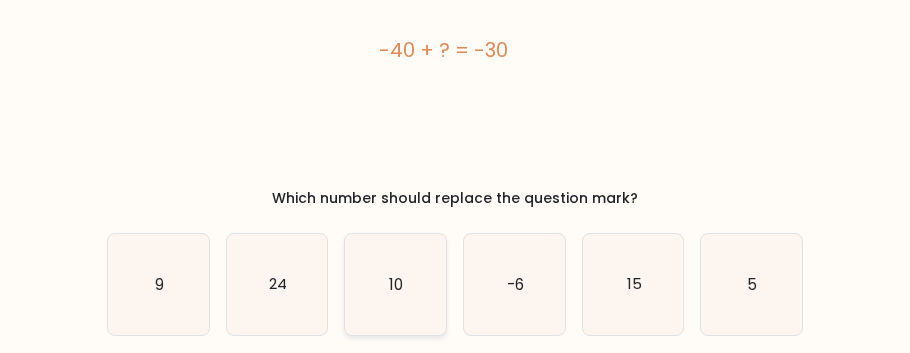 click on "10" 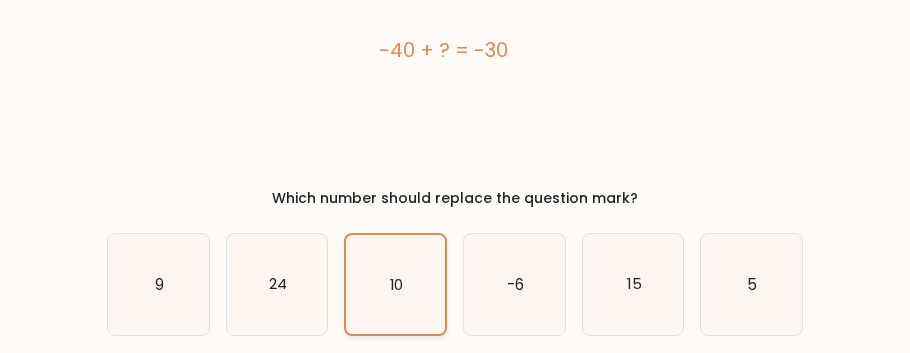 click on "d.
-6" at bounding box center [455, 47] 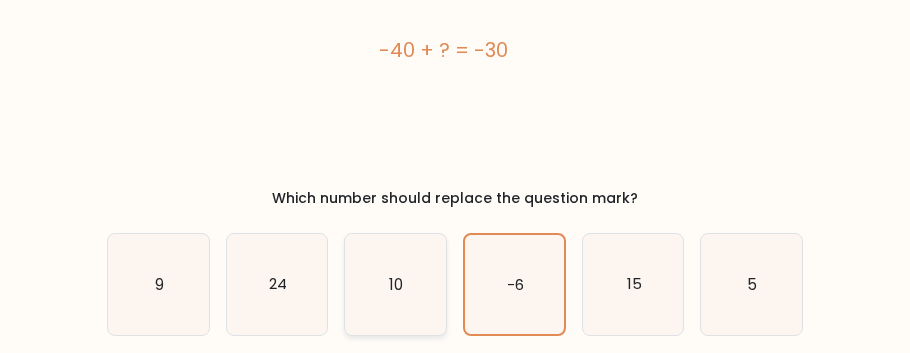 click on "c.
10" at bounding box center [455, 47] 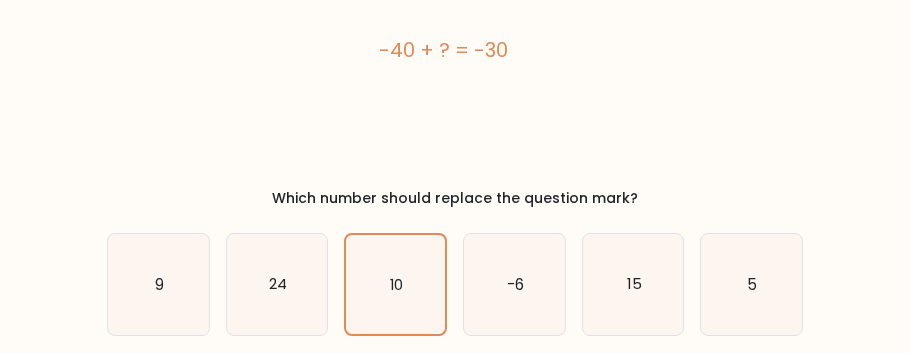 click on "-40 + ?  = -30
Which number should replace the question mark?" at bounding box center (455, 62) 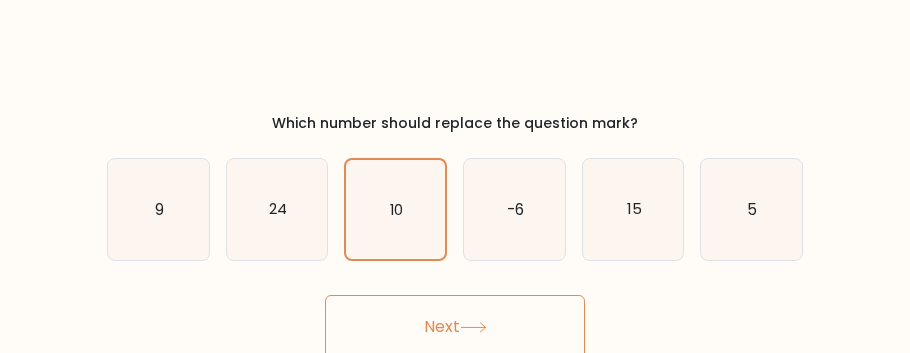 scroll, scrollTop: 212, scrollLeft: 0, axis: vertical 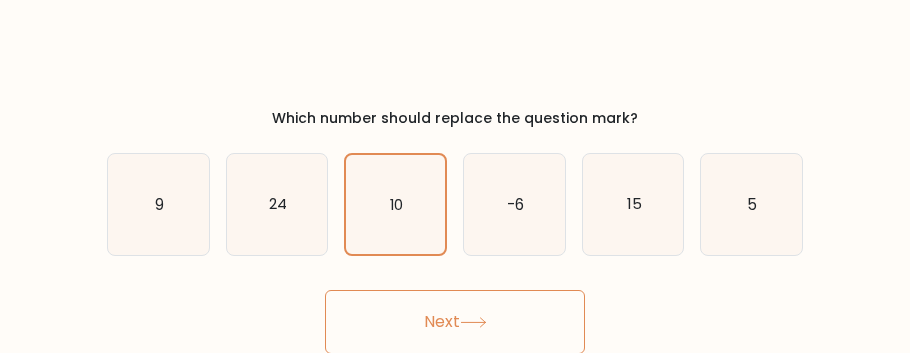 click on "Next" at bounding box center [455, 322] 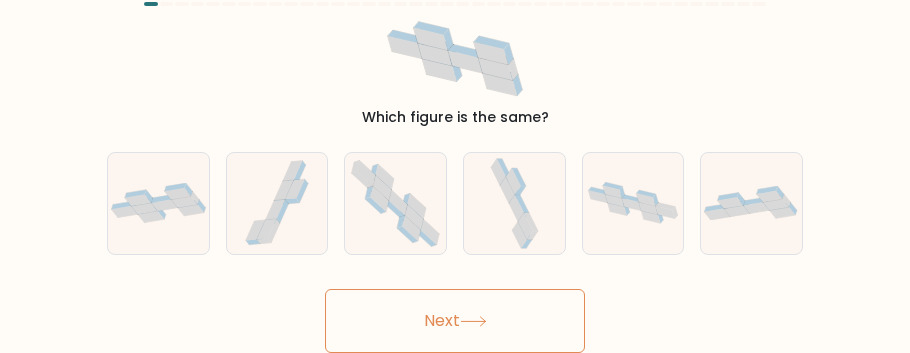 type 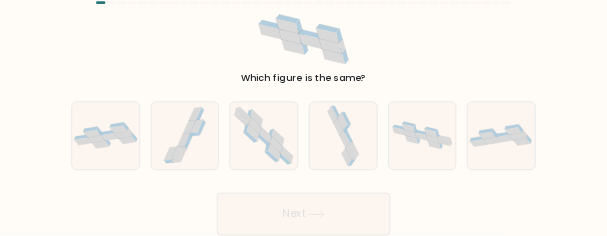 scroll, scrollTop: 0, scrollLeft: 0, axis: both 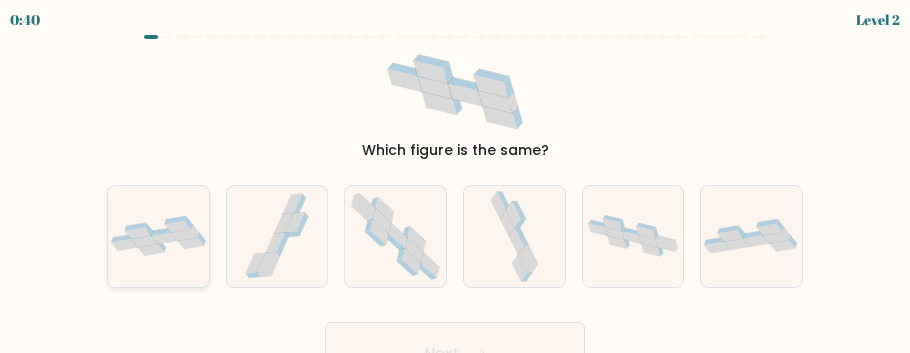 click 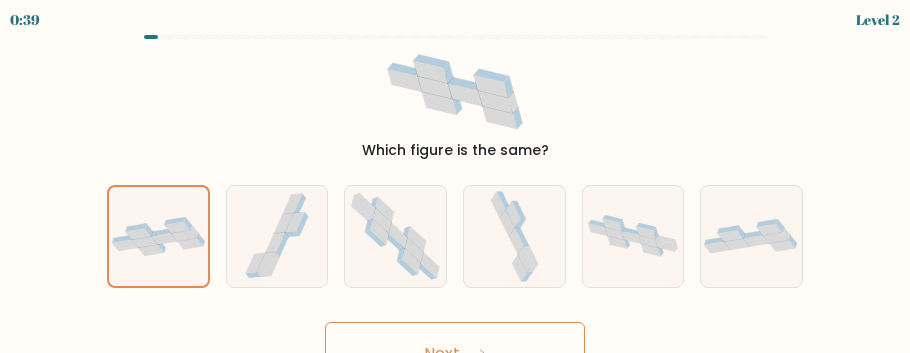 click on "Next" at bounding box center (455, 354) 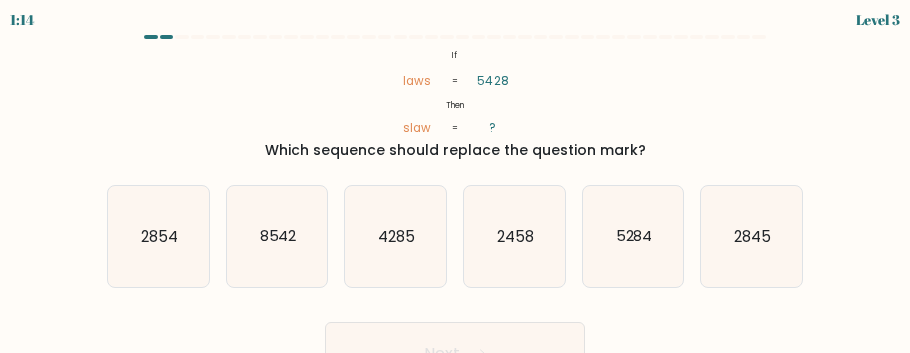 type 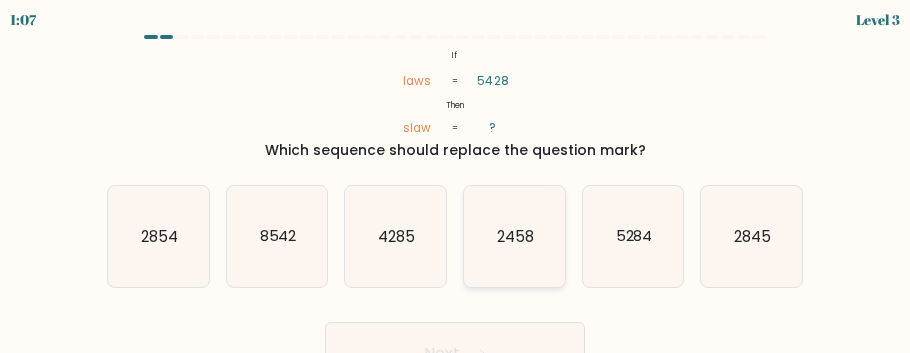 click on "2458" 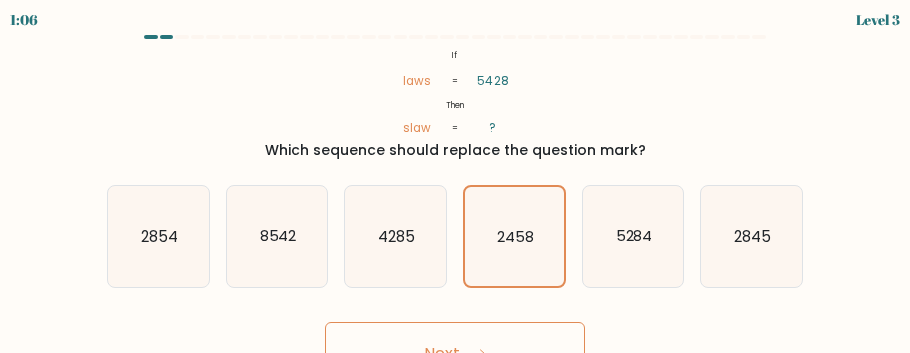 click on "Next" at bounding box center [455, 354] 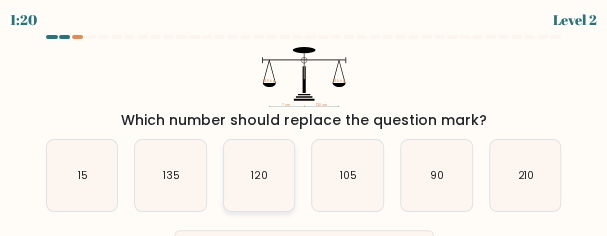 click on "120" 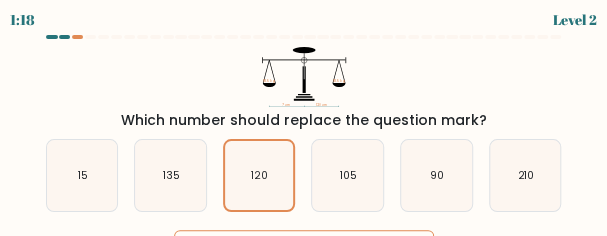 click on "Next" at bounding box center [304, 262] 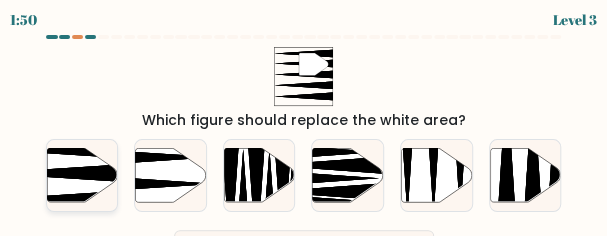 click 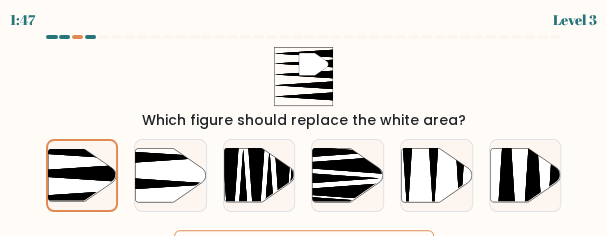 click on "Next" at bounding box center [304, 262] 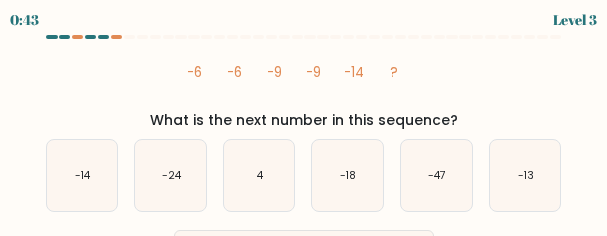 scroll, scrollTop: 0, scrollLeft: 0, axis: both 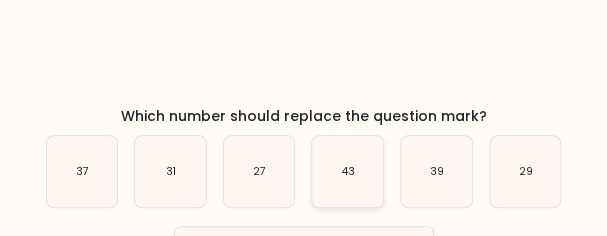 click on "43" 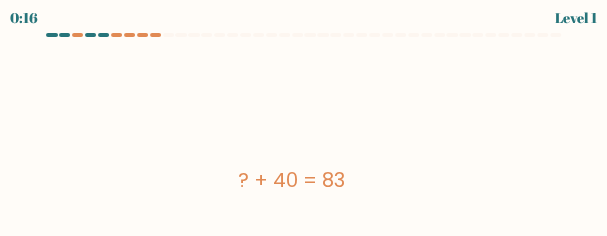 scroll, scrollTop: 2, scrollLeft: 0, axis: vertical 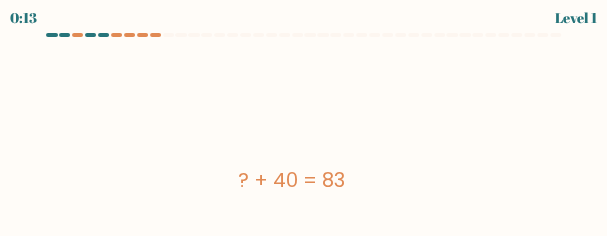 click on "f.
29" at bounding box center [304, 118] 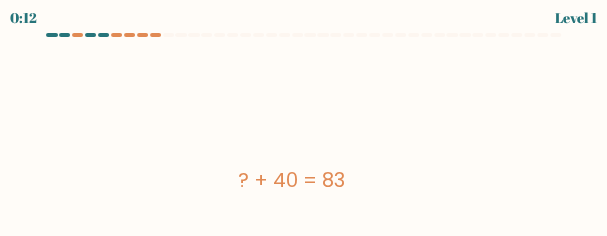 click on "? + 40 = 83" at bounding box center (292, 180) 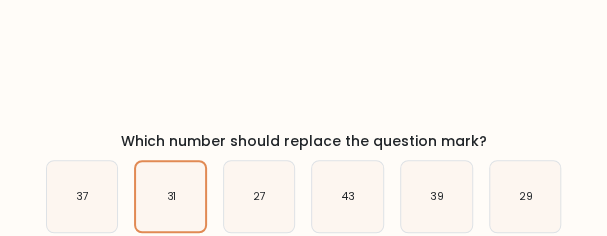 scroll, scrollTop: 216, scrollLeft: 0, axis: vertical 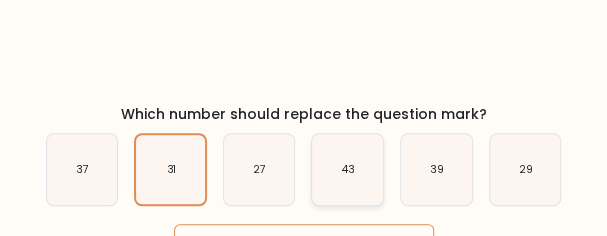 click on "43" 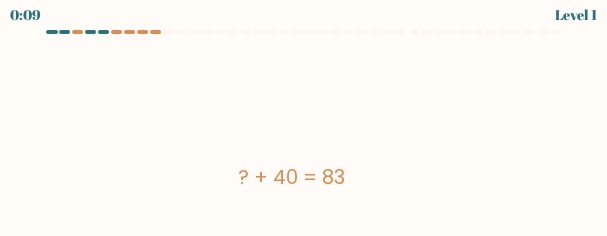 scroll, scrollTop: 2, scrollLeft: 0, axis: vertical 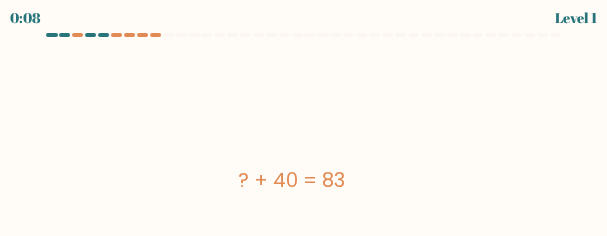 click on "e.
39" at bounding box center [304, 118] 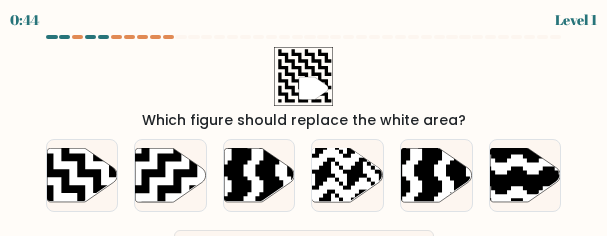 scroll, scrollTop: 0, scrollLeft: 0, axis: both 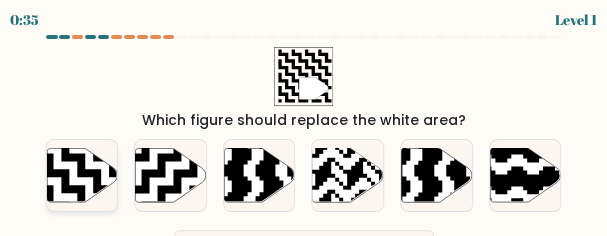 click 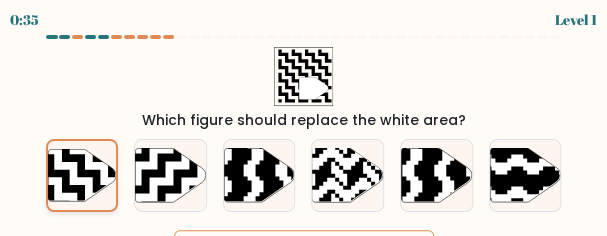 click on "b." at bounding box center (304, 120) 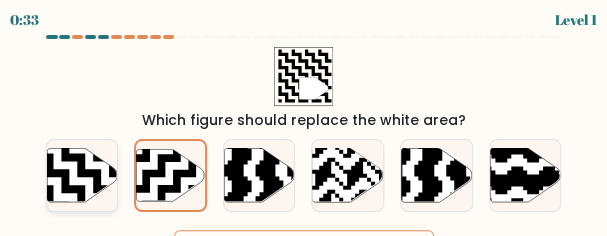 click 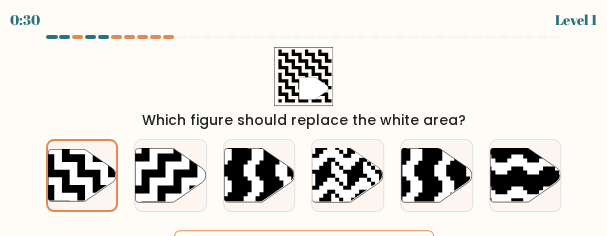 click on "Next" at bounding box center [304, 262] 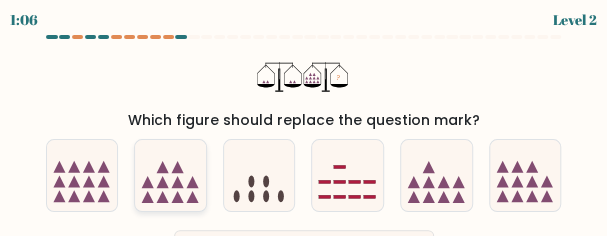 click 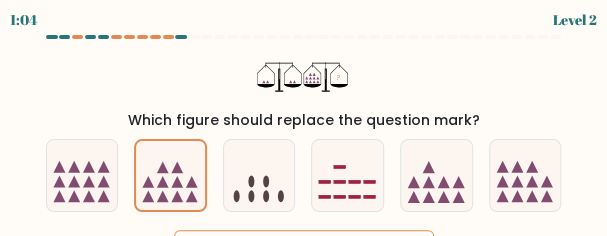click on "Next" at bounding box center [304, 262] 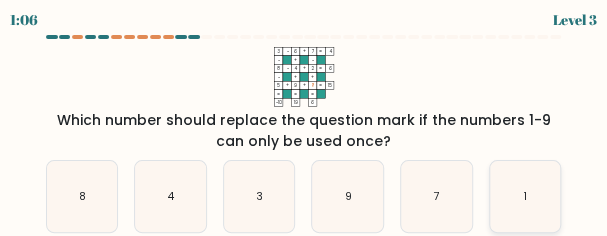 click on "1" 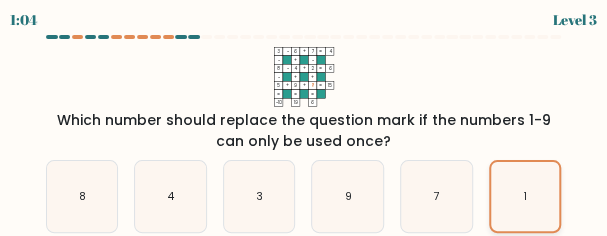 click on "a.
8" at bounding box center [304, 120] 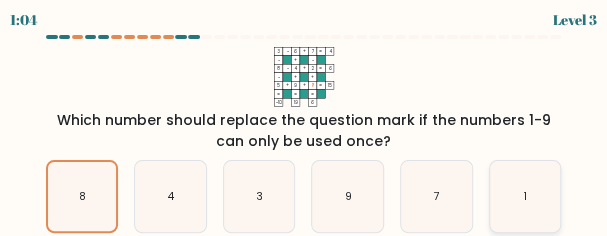 click on "b.
4" at bounding box center [304, 120] 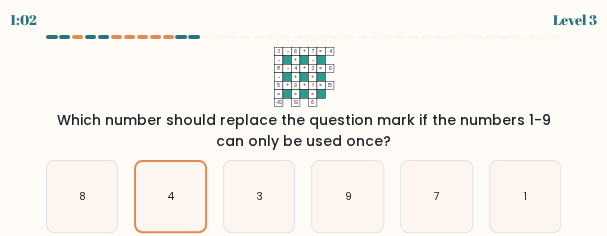 click on "f.
1" at bounding box center [525, 196] 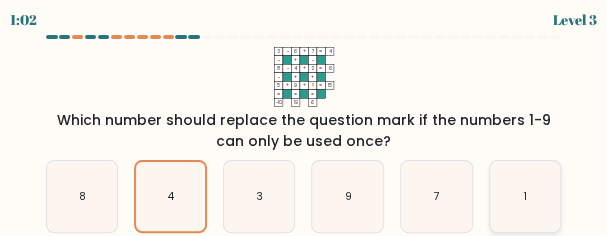 click on "1" 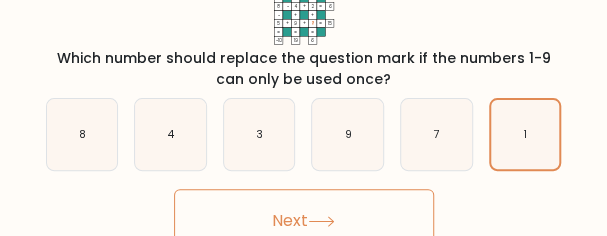 scroll, scrollTop: 71, scrollLeft: 0, axis: vertical 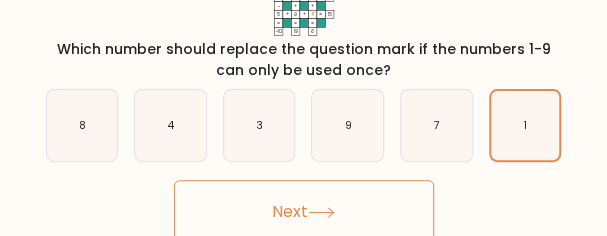 click on "Next" at bounding box center [304, 212] 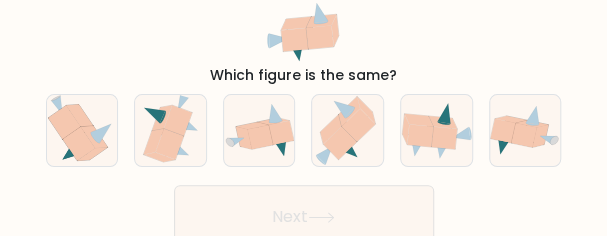 type 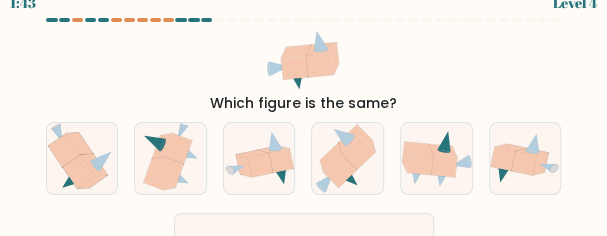 scroll, scrollTop: 0, scrollLeft: 0, axis: both 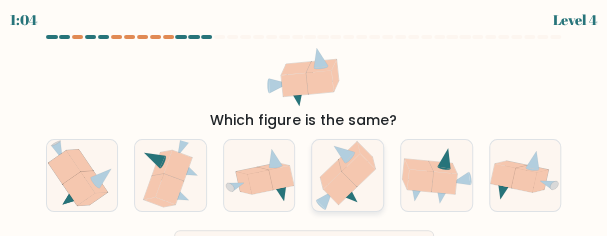 click 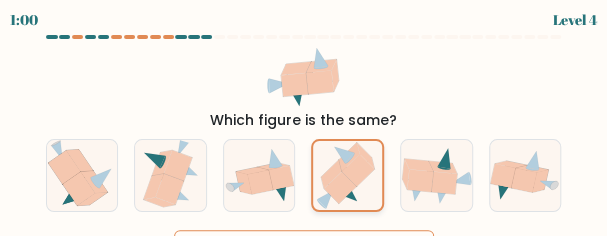 click on "c." at bounding box center [304, 120] 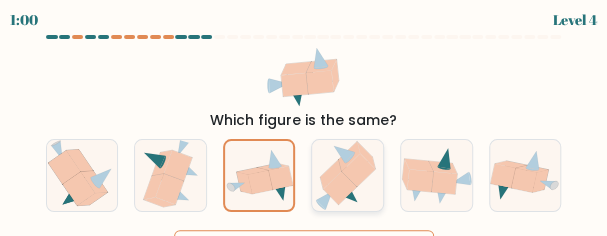 click on "d." at bounding box center (304, 120) 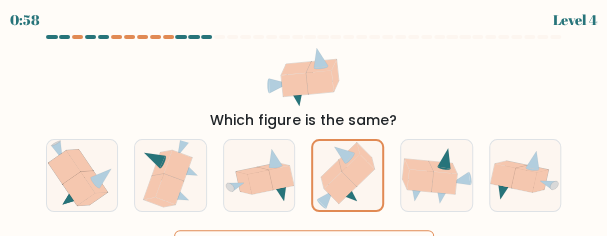 click at bounding box center (303, 164) 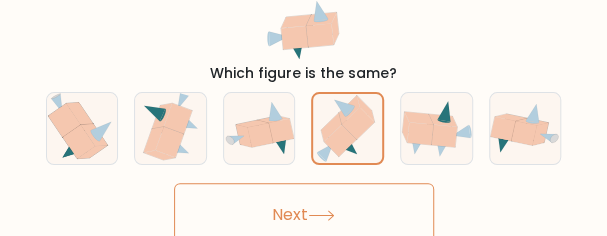 scroll, scrollTop: 53, scrollLeft: 0, axis: vertical 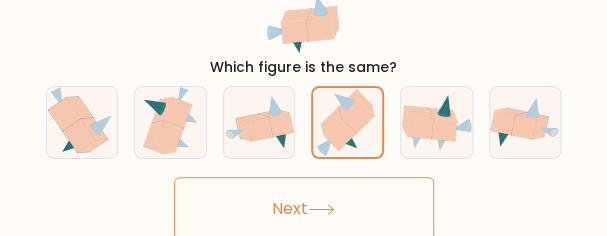 click on "Next" at bounding box center [304, 209] 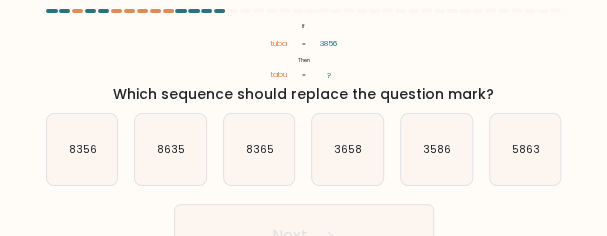 type 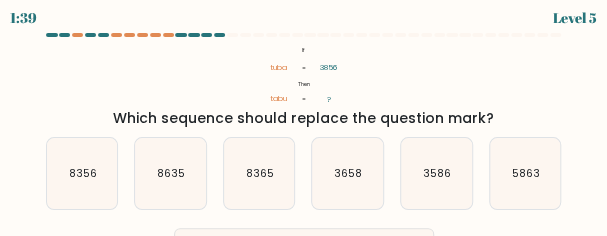 scroll, scrollTop: 0, scrollLeft: 0, axis: both 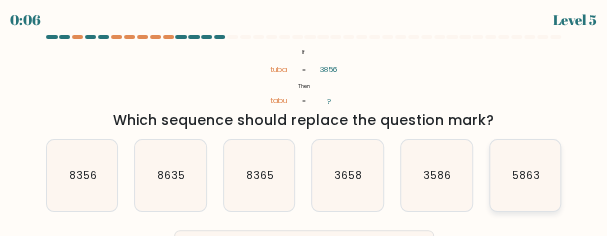 click on "5863" 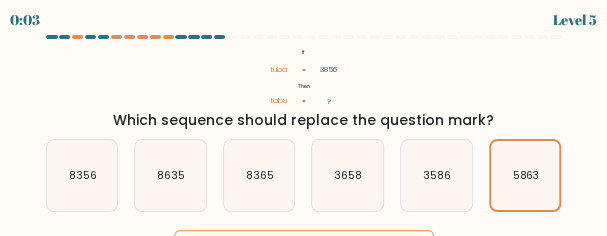 click on "Next" at bounding box center (304, 262) 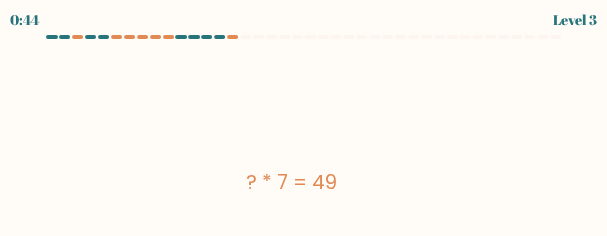 type 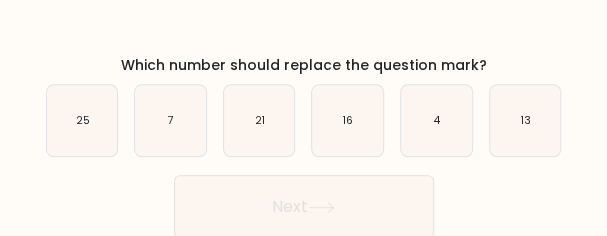 scroll, scrollTop: 266, scrollLeft: 0, axis: vertical 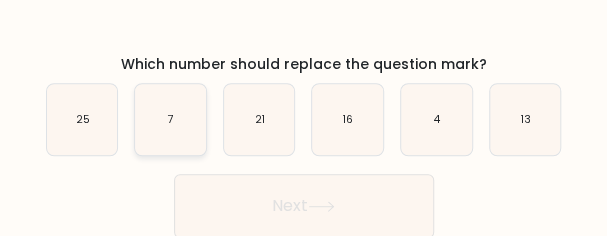 click on "7" 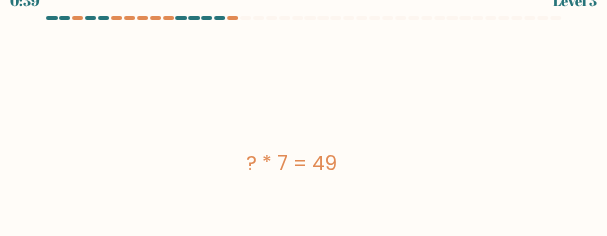 scroll, scrollTop: 2, scrollLeft: 0, axis: vertical 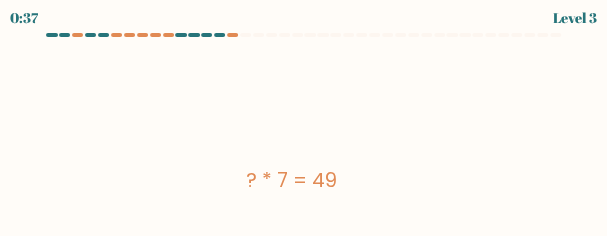 click on "c.
21" at bounding box center (304, 118) 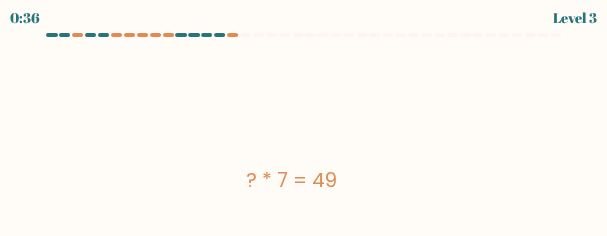 click on "d.
16" at bounding box center [304, 118] 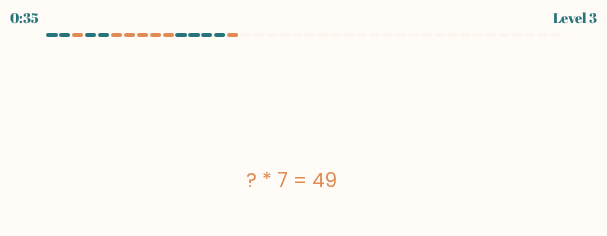 click on "c.
21" at bounding box center (304, 118) 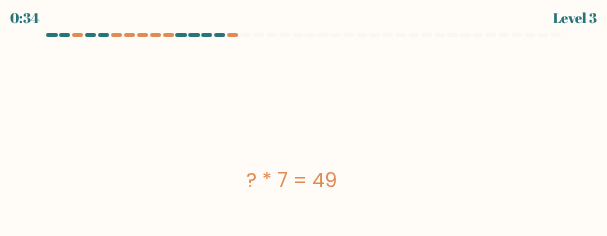 click at bounding box center (361, 35) 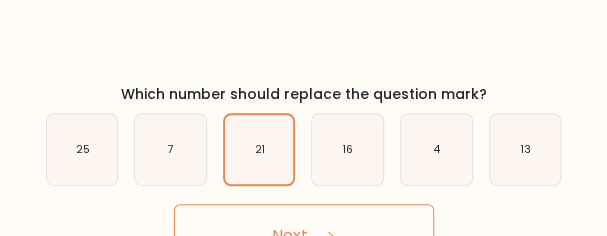 scroll, scrollTop: 242, scrollLeft: 0, axis: vertical 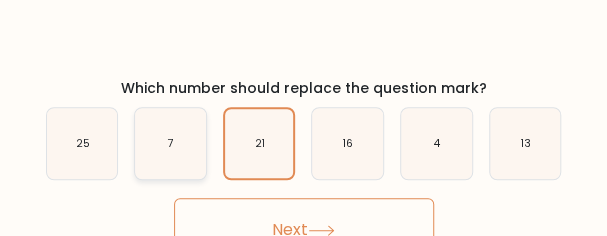 click on "7" 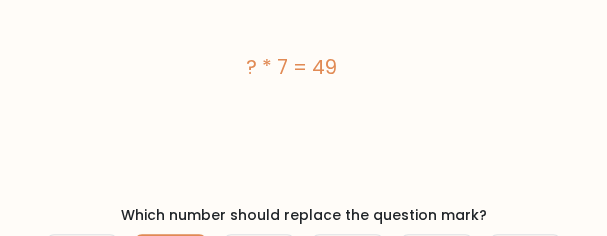 scroll, scrollTop: 2, scrollLeft: 0, axis: vertical 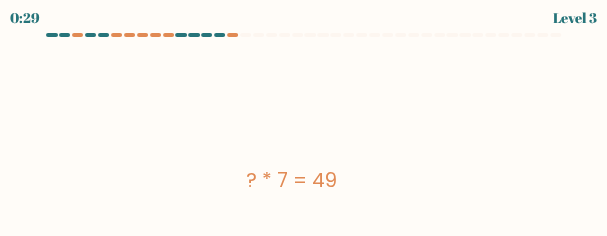 click on "c.
21" at bounding box center [304, 118] 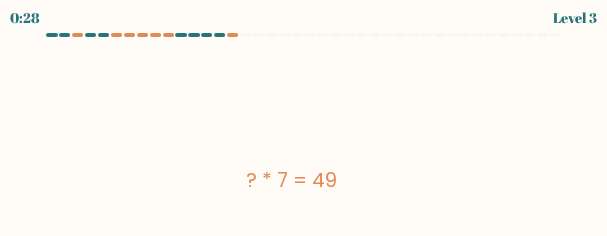 click on "d.
16" at bounding box center [304, 118] 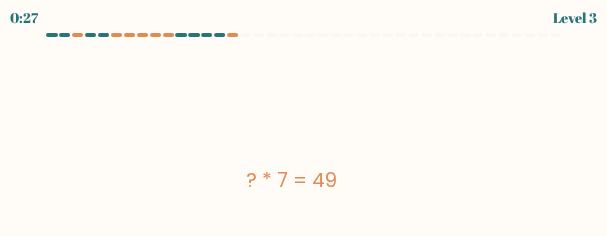 click on "? * 7 = 49" at bounding box center [292, 180] 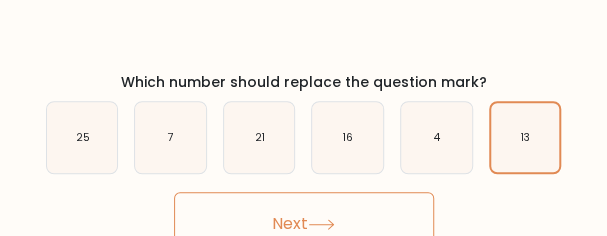 scroll, scrollTop: 268, scrollLeft: 0, axis: vertical 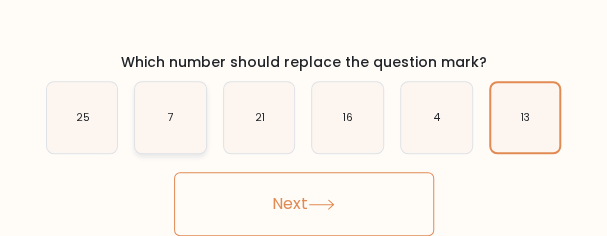 click on "7" 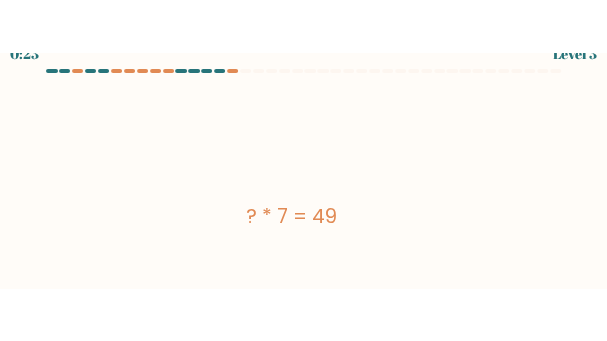 scroll, scrollTop: 2, scrollLeft: 0, axis: vertical 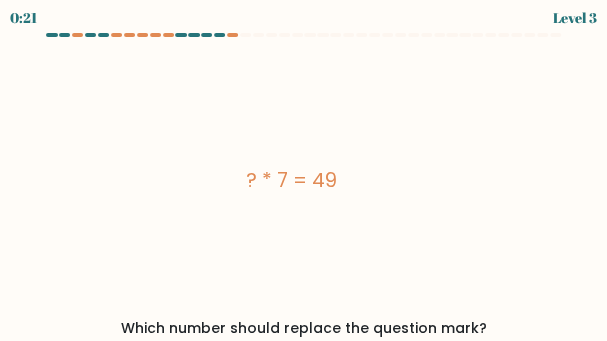 click on "c.
21" at bounding box center (304, 171) 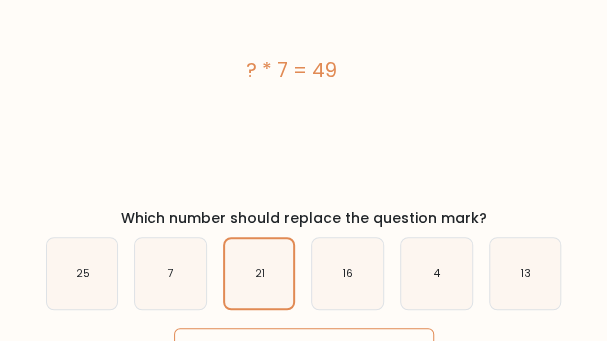 scroll, scrollTop: 162, scrollLeft: 0, axis: vertical 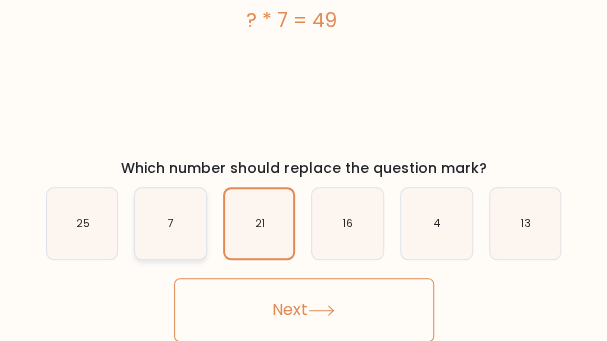 click on "7" 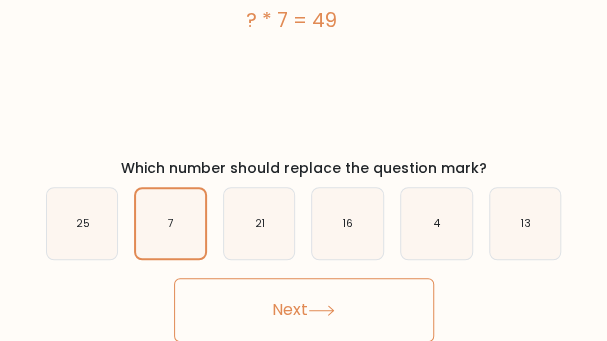click on "Next" at bounding box center [304, 310] 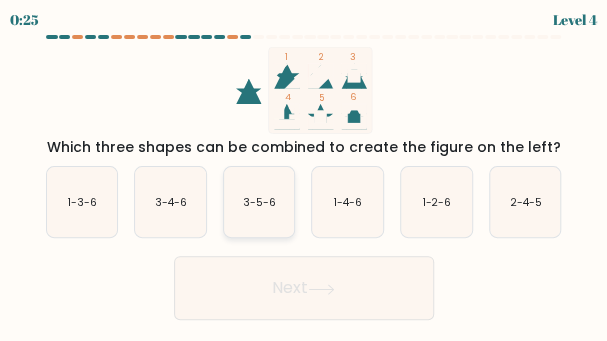 click on "3-5-6" 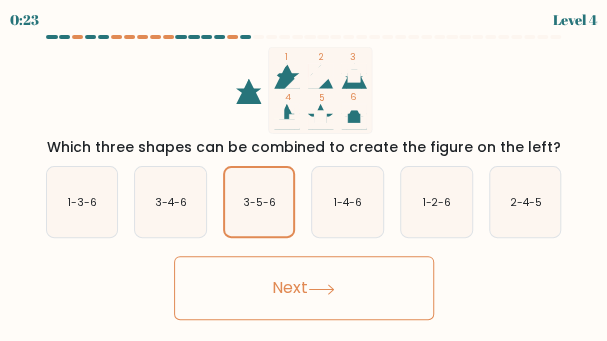 click on "Next" at bounding box center (304, 288) 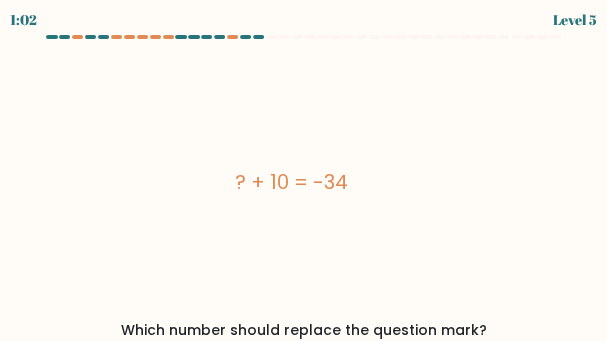 type 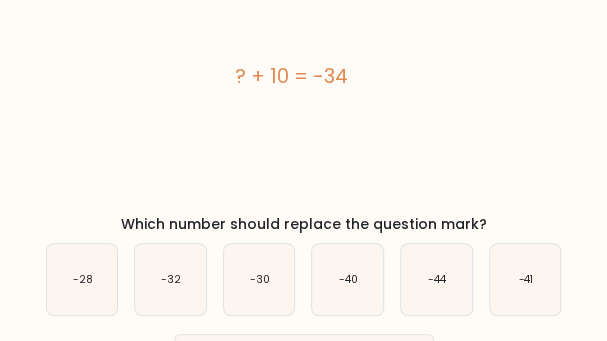 scroll, scrollTop: 133, scrollLeft: 0, axis: vertical 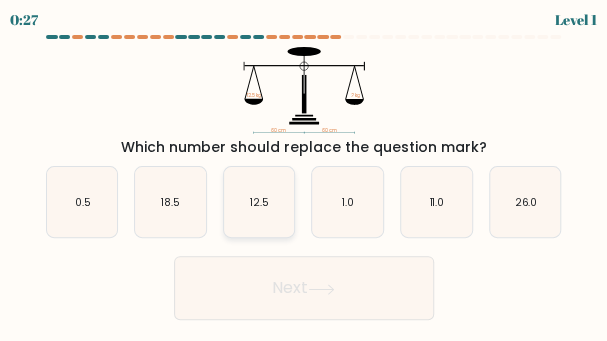 click on "12.5" 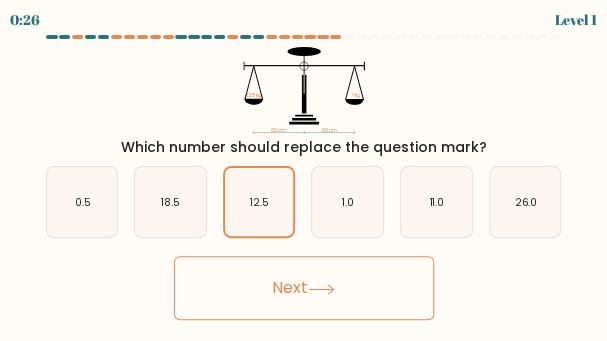 click on "Next" at bounding box center [304, 288] 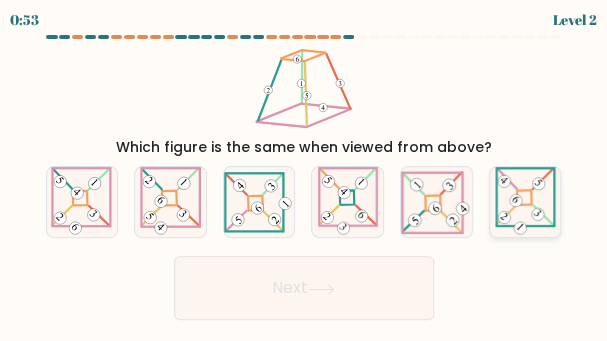 click 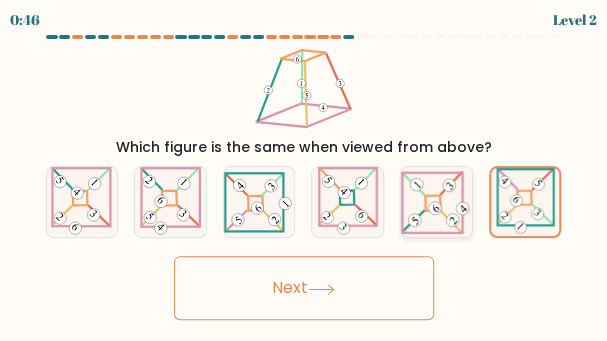 click 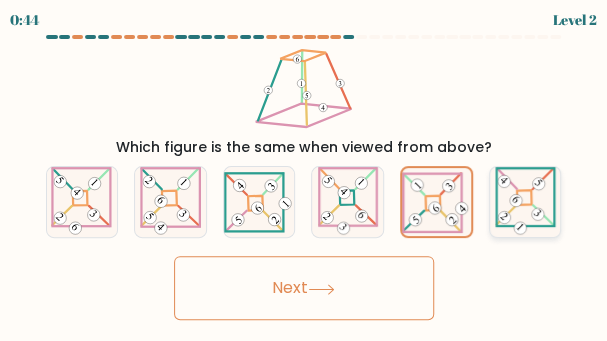 click 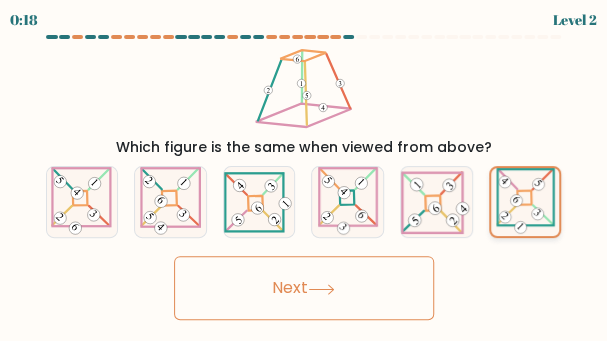 click 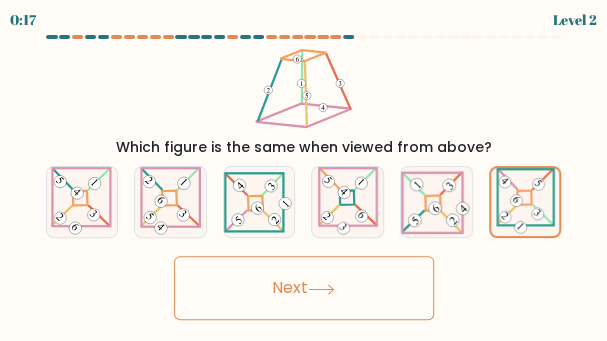 click on "Next" at bounding box center [304, 288] 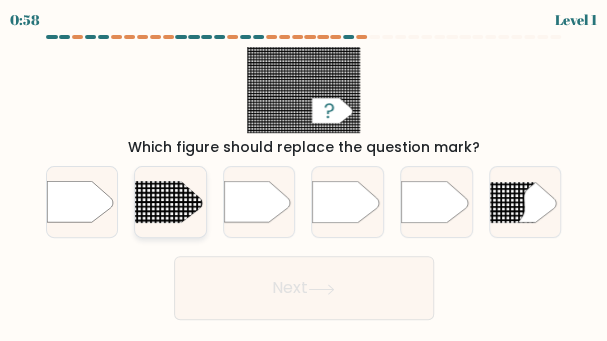 click 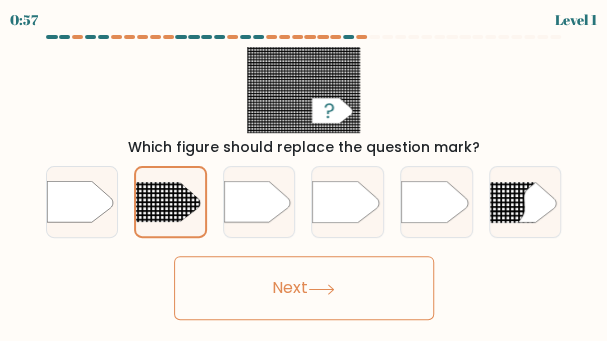 click on "Next" at bounding box center [304, 288] 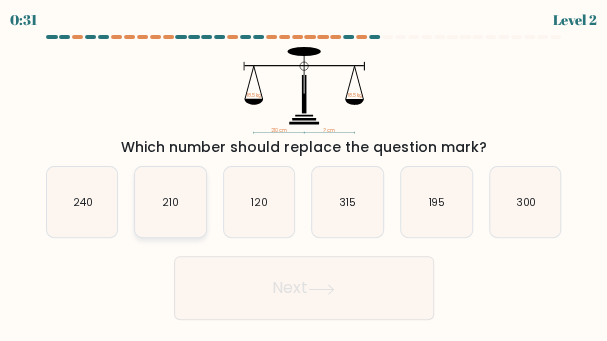 click on "210" 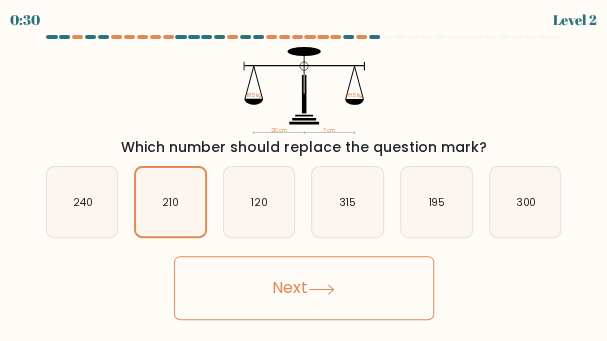 click on "Next" at bounding box center [304, 288] 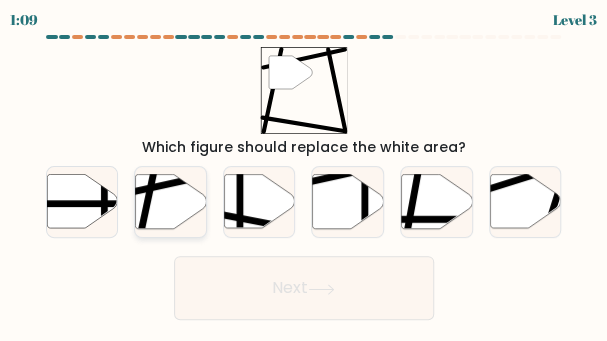 click 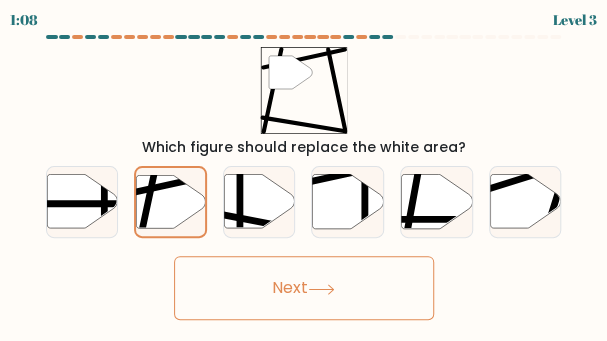 click on "Next" at bounding box center (304, 288) 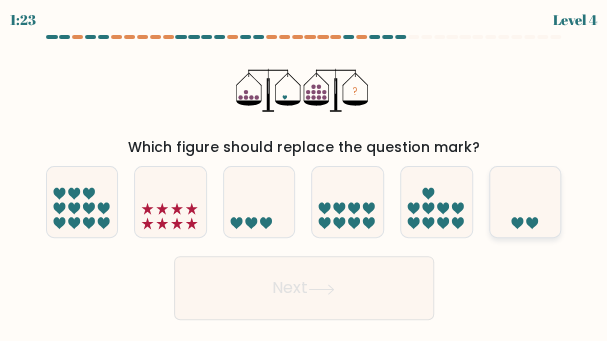 click 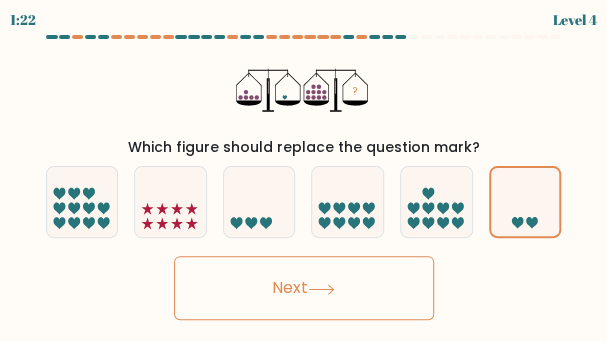 click on "Next" at bounding box center (304, 288) 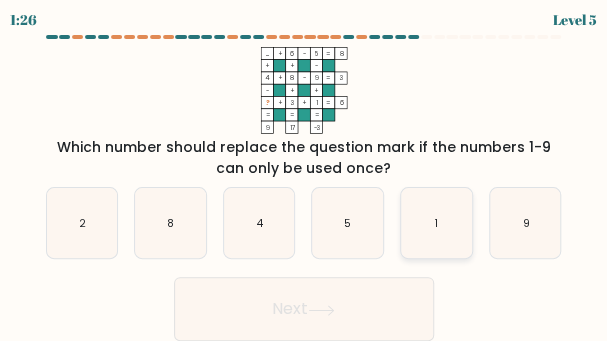 click on "1" 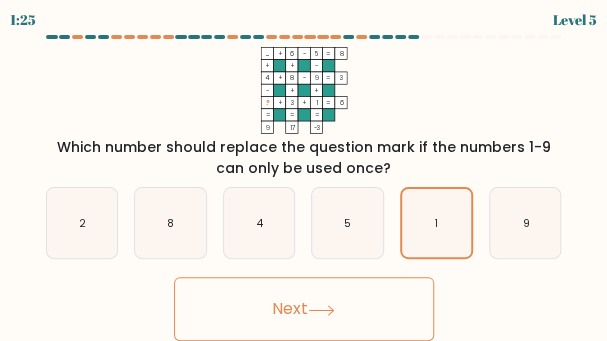 click on "Next" at bounding box center [304, 309] 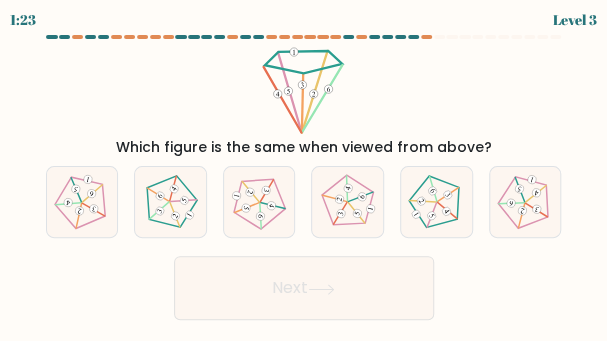 click on "Next" at bounding box center (304, 288) 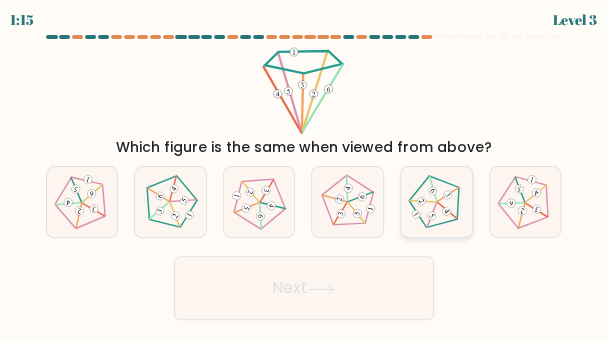 click 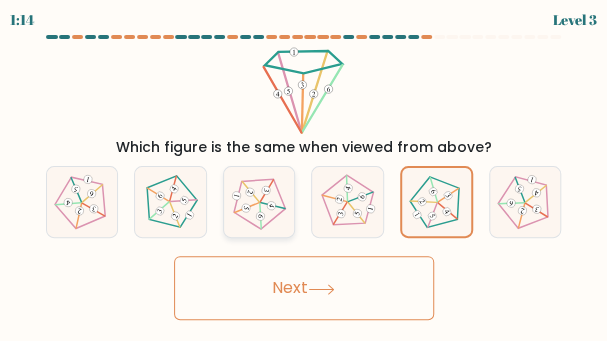 click 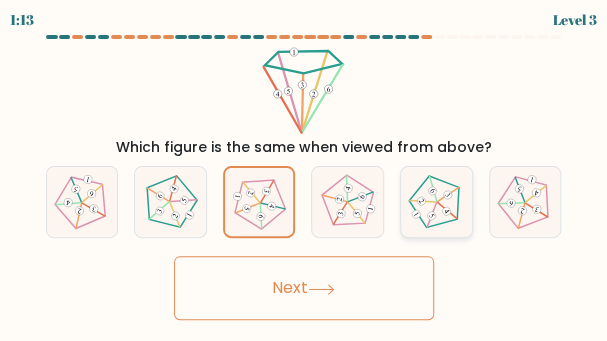 click 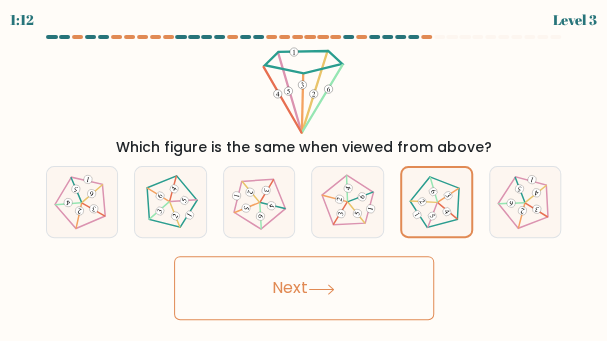 click on "Next" at bounding box center (304, 288) 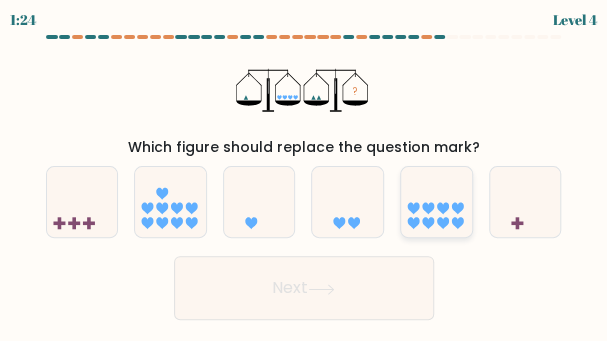 click 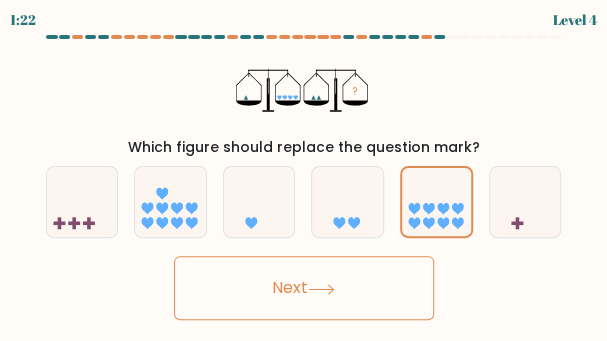 click on "Next" at bounding box center [304, 288] 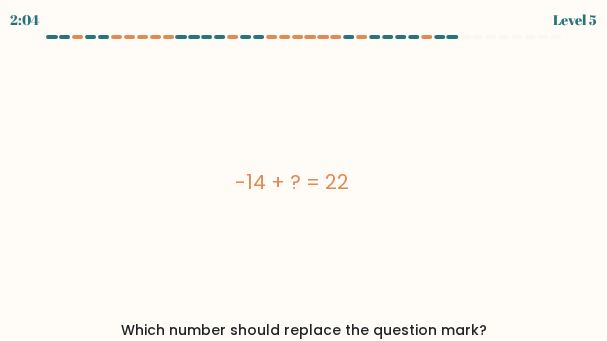 click on "-14 + ?  = 22" at bounding box center [292, 182] 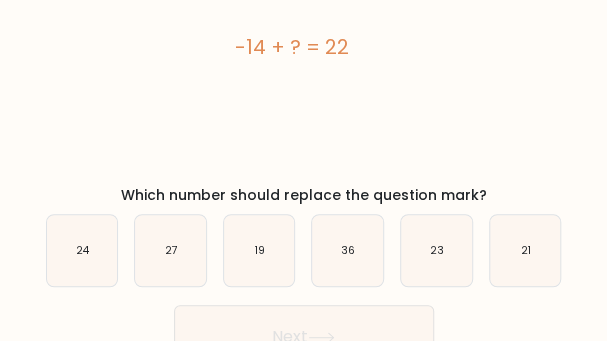 scroll, scrollTop: 133, scrollLeft: 0, axis: vertical 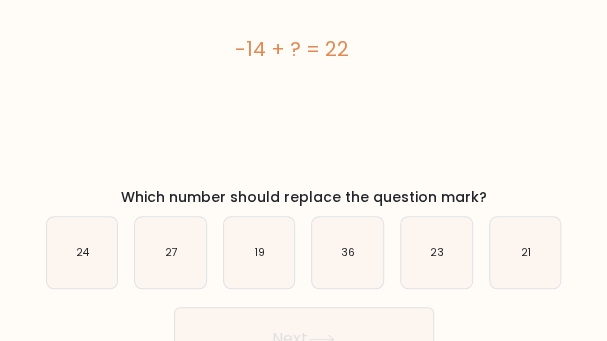 click on "-14 + ?  = 22" at bounding box center (292, 49) 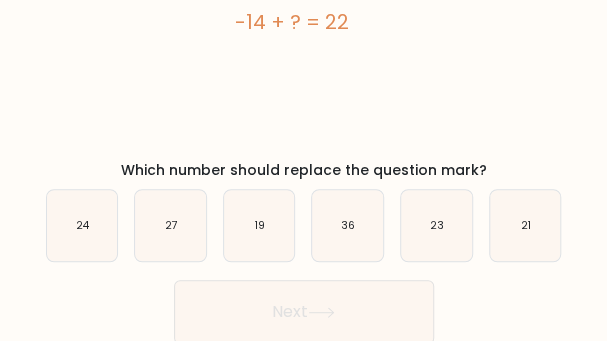 scroll, scrollTop: 162, scrollLeft: 0, axis: vertical 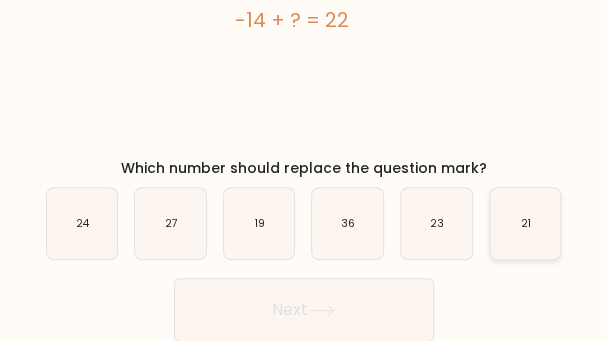 click on "21" 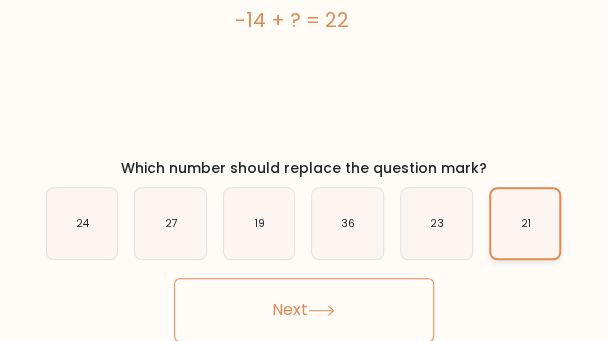 click on "e.
23" at bounding box center [304, 11] 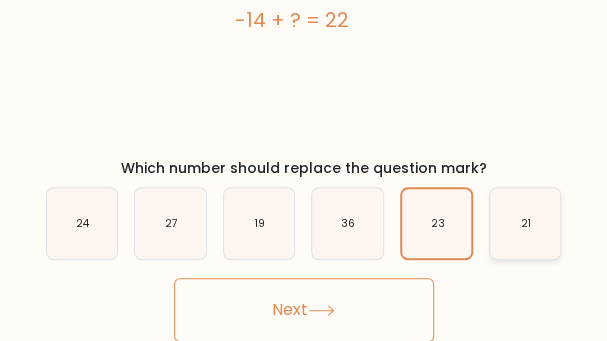 click on "d.
36" at bounding box center [304, 11] 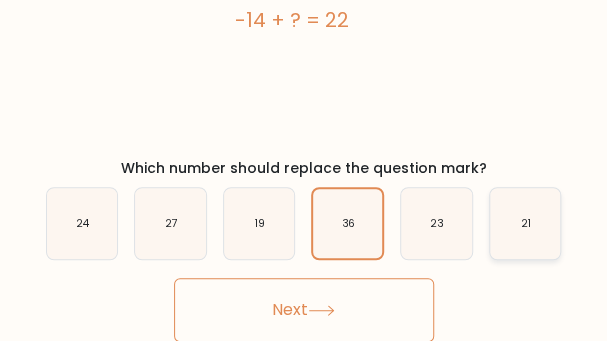 click on "e.
23" at bounding box center (304, 11) 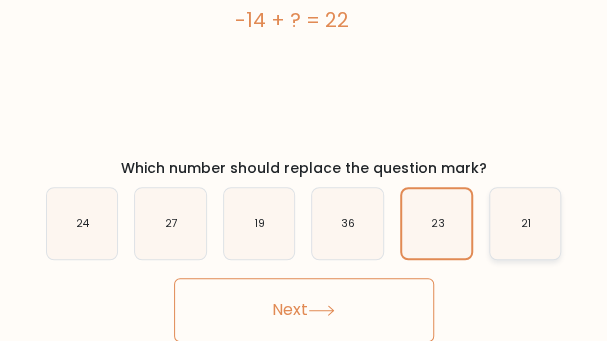 click on "f.
21" at bounding box center (304, 11) 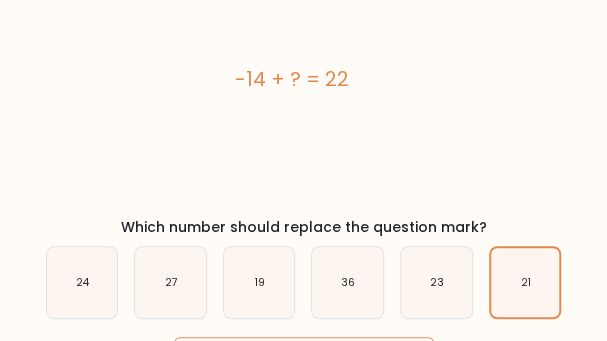 scroll, scrollTop: 162, scrollLeft: 0, axis: vertical 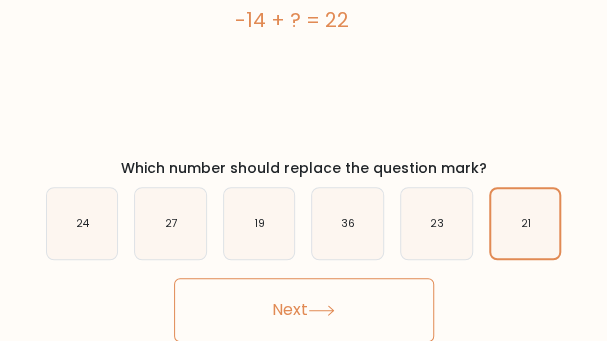 click on "Next" at bounding box center [304, 310] 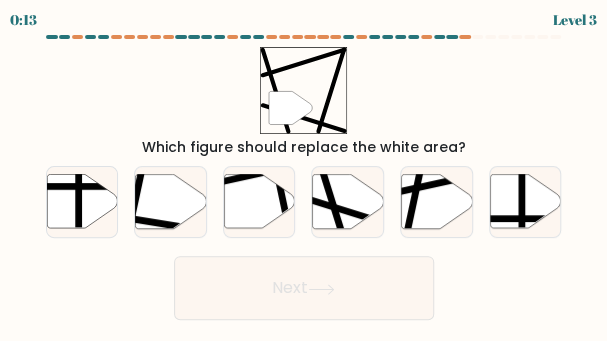 scroll, scrollTop: 0, scrollLeft: 0, axis: both 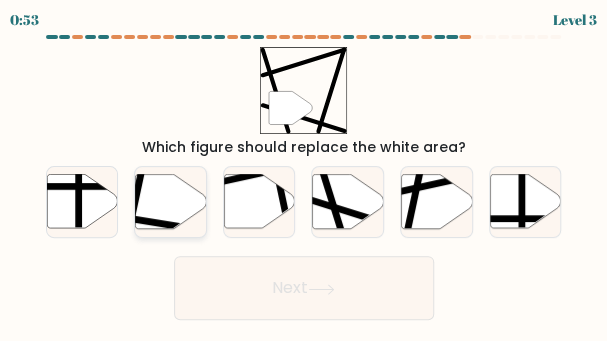 click 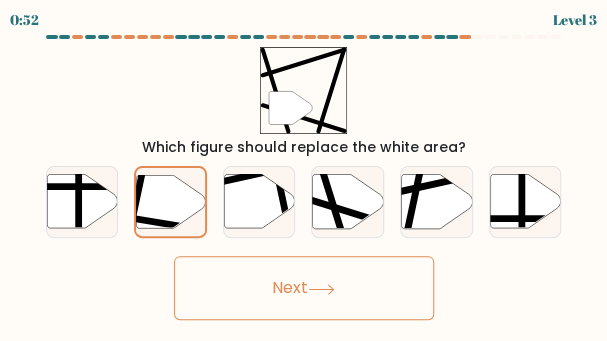 click on "Next" at bounding box center (304, 288) 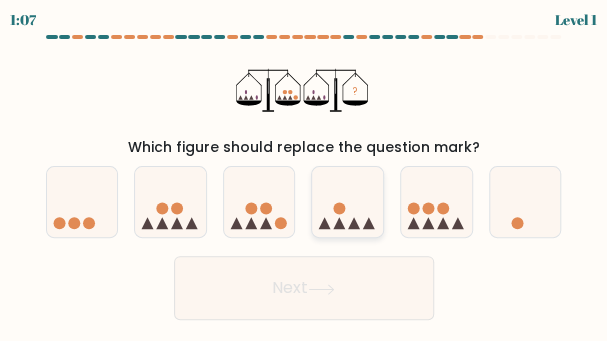 click 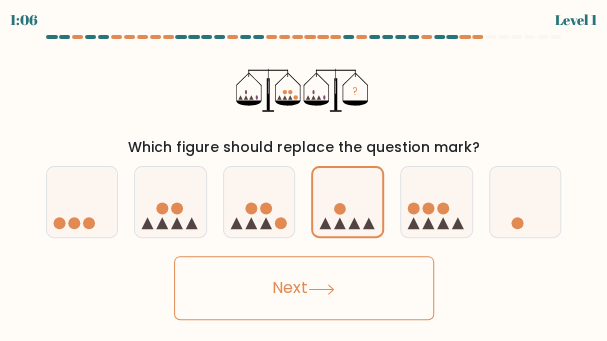 click on "Next" at bounding box center [304, 288] 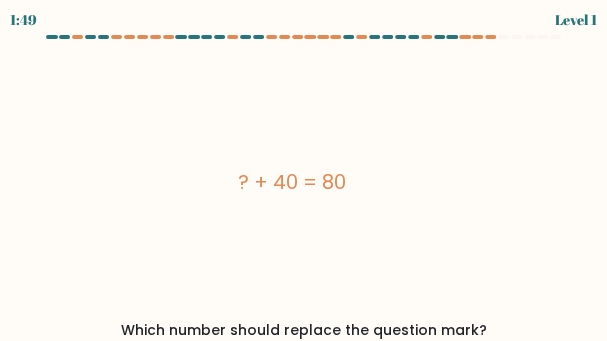type 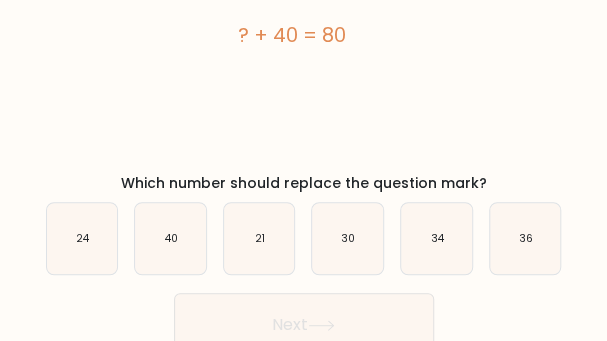 scroll, scrollTop: 160, scrollLeft: 0, axis: vertical 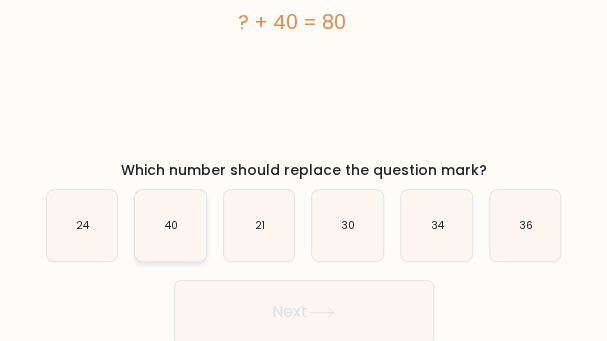 click on "40" 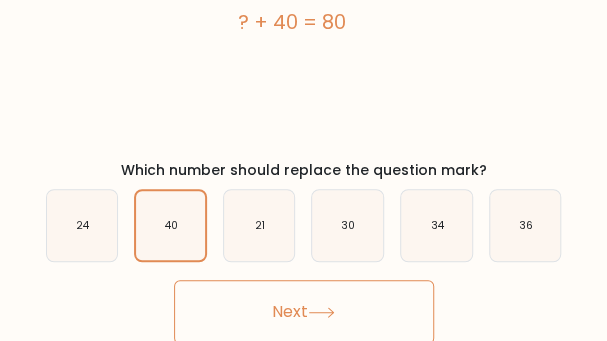 click on "Next" at bounding box center (304, 312) 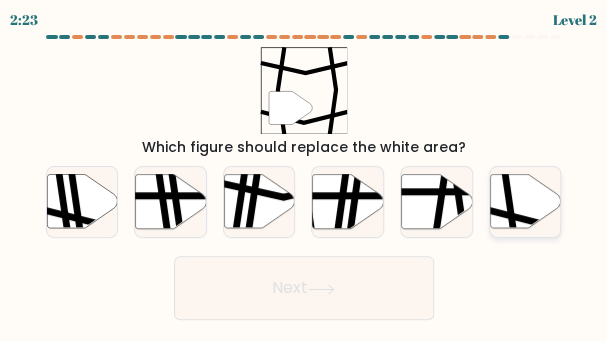 click 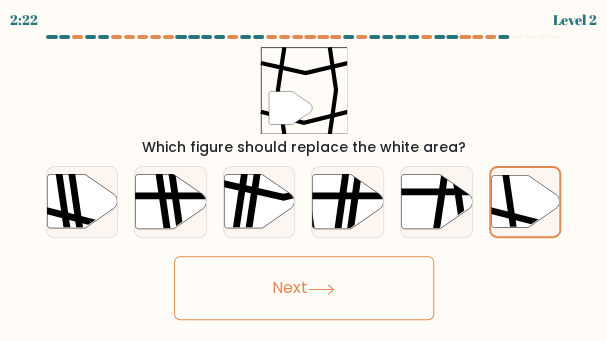 click on "Next" at bounding box center [304, 288] 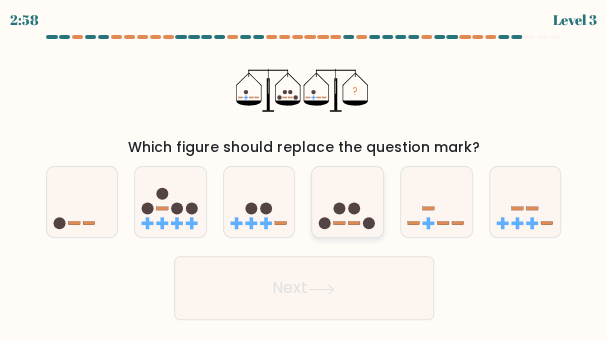 click 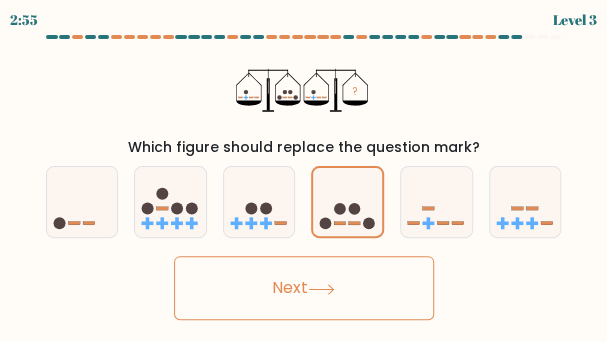 click on "Next" at bounding box center [304, 288] 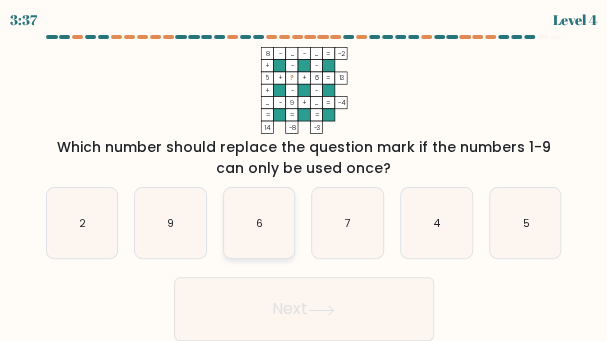 click on "6" 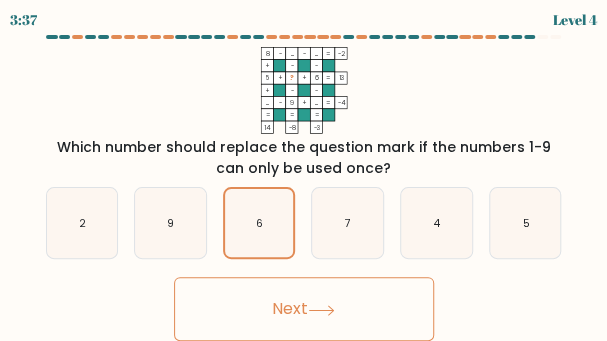 click 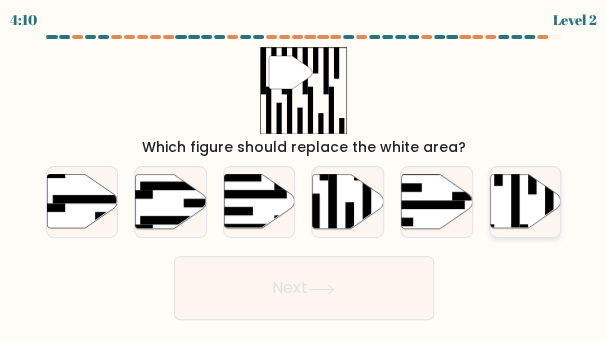click 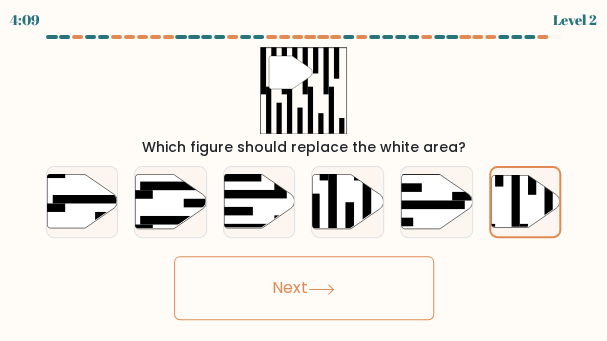 click on "Next" at bounding box center (304, 288) 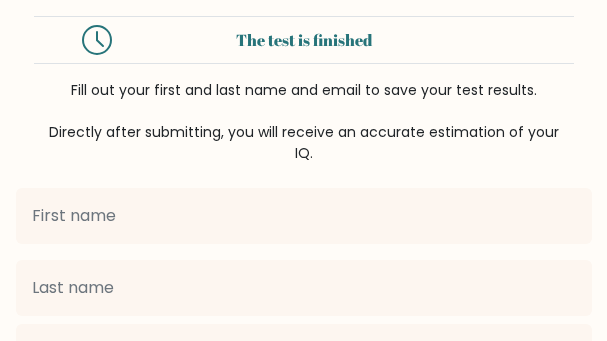 scroll, scrollTop: 0, scrollLeft: 0, axis: both 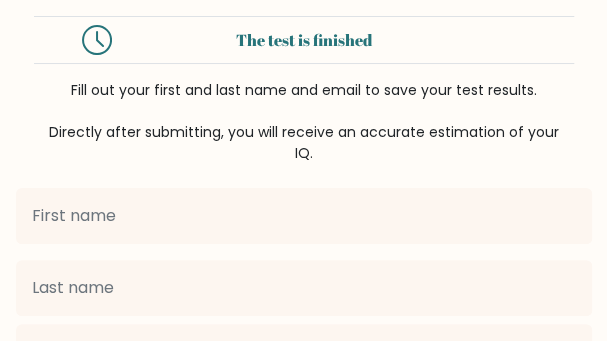 click at bounding box center [304, 216] 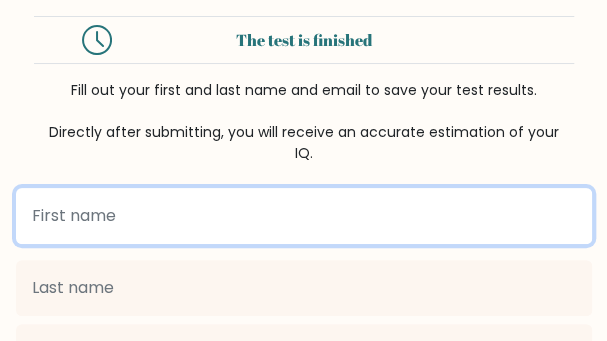 click at bounding box center (304, 216) 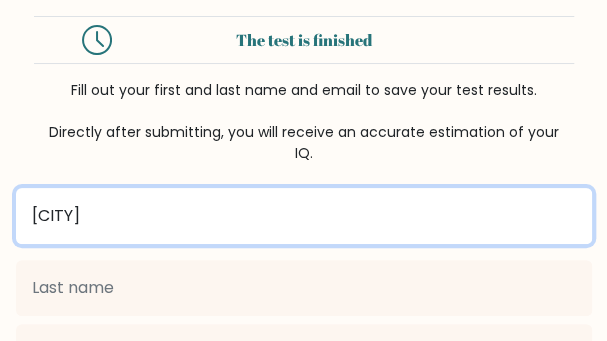 type on "[CITY]" 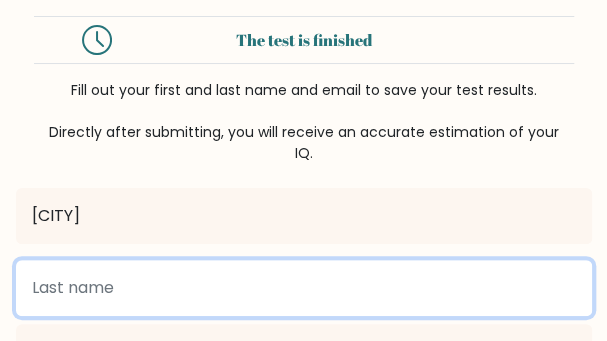 click at bounding box center (304, 288) 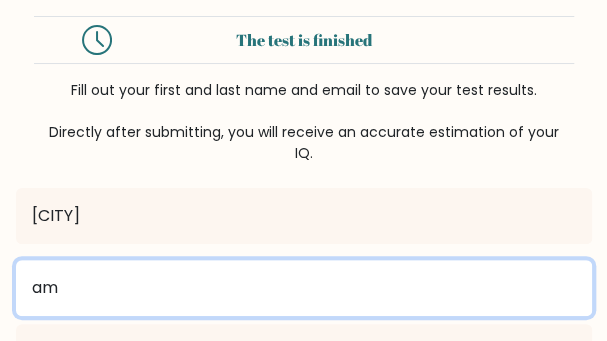 type on "a" 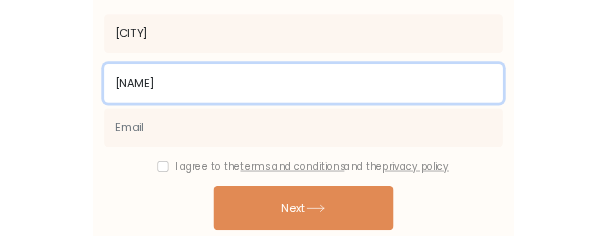 scroll, scrollTop: 174, scrollLeft: 0, axis: vertical 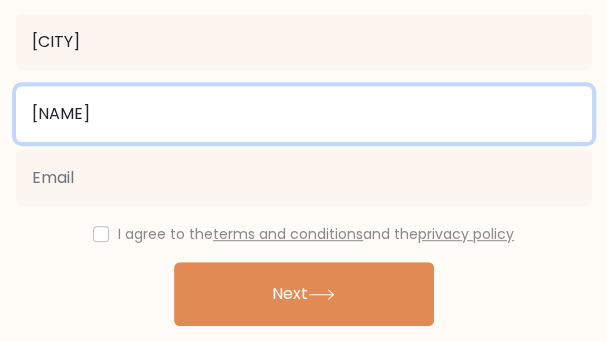 type on "[NAME]" 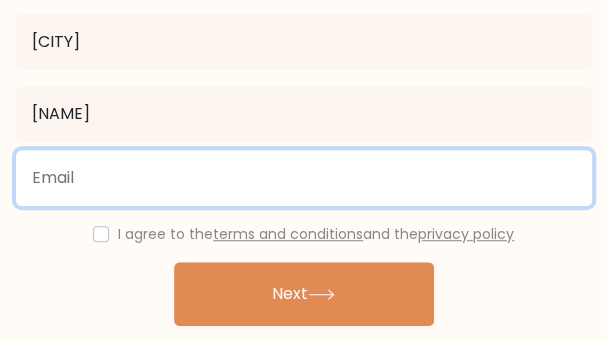 click at bounding box center (304, 178) 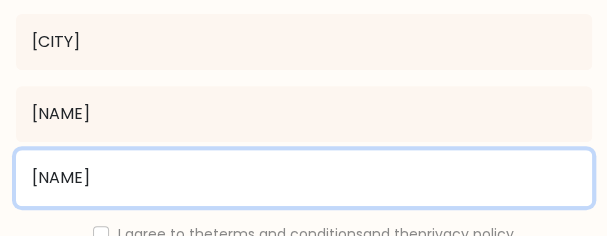click on "[NAME]" at bounding box center (304, 178) 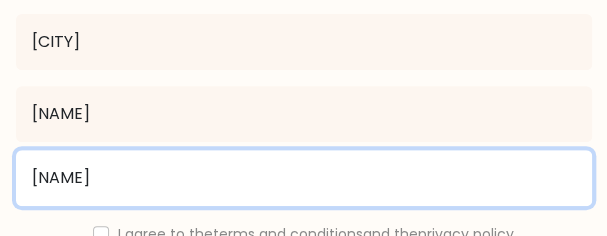 paste on "@" 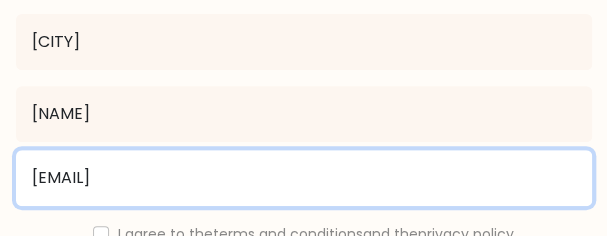 type on "[EMAIL]" 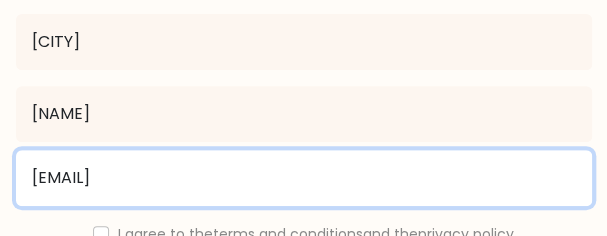 click on "Next" at bounding box center (304, 294) 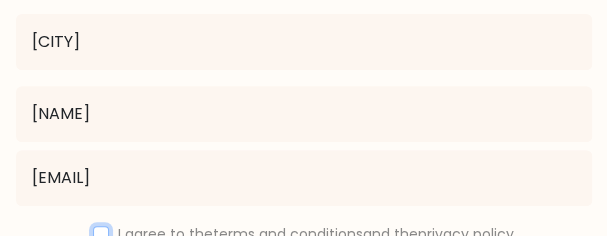 scroll, scrollTop: 180, scrollLeft: 0, axis: vertical 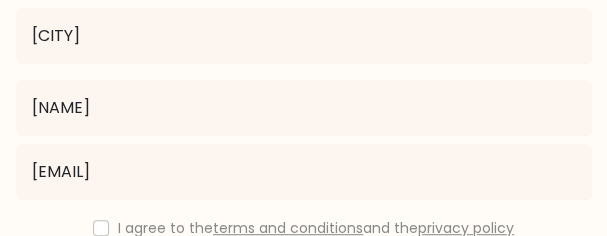 click on "I agree to the  terms and conditions  and the  privacy policy" at bounding box center (304, 228) 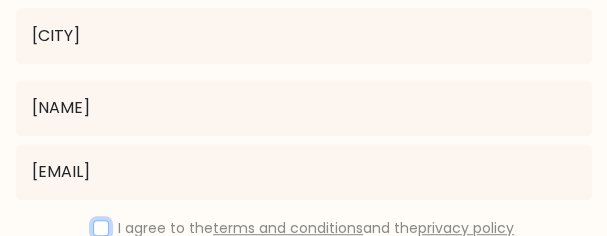 click at bounding box center (101, 228) 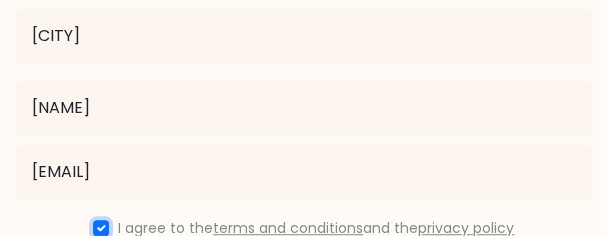 click on "Next" at bounding box center [304, 288] 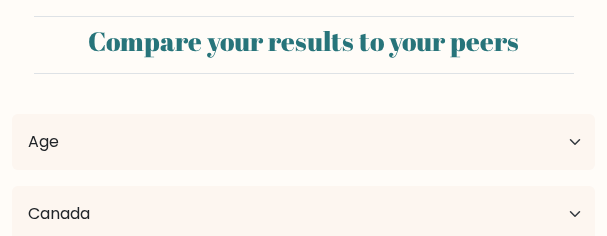 select on "CA" 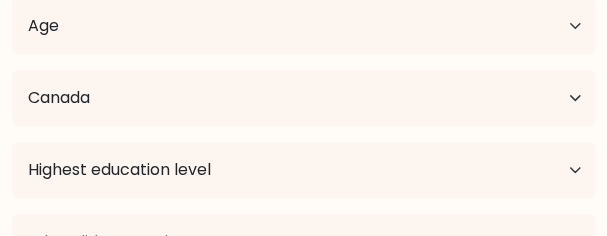 scroll, scrollTop: 80, scrollLeft: 0, axis: vertical 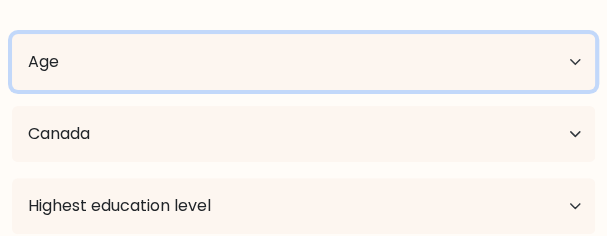 click on "Age
Under 18 years old
18-24 years old
25-34 years old
35-44 years old
45-54 years old
55-64 years old
65 years old and above" at bounding box center (303, 62) 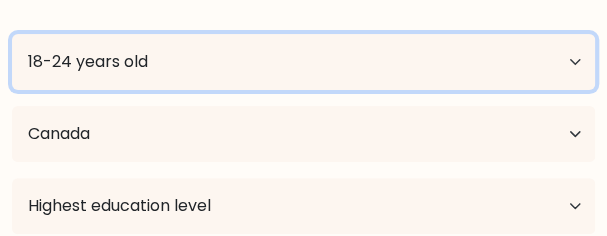 click on "Age
Under 18 years old
18-24 years old
25-34 years old
35-44 years old
45-54 years old
55-64 years old
65 years old and above" at bounding box center (303, 62) 